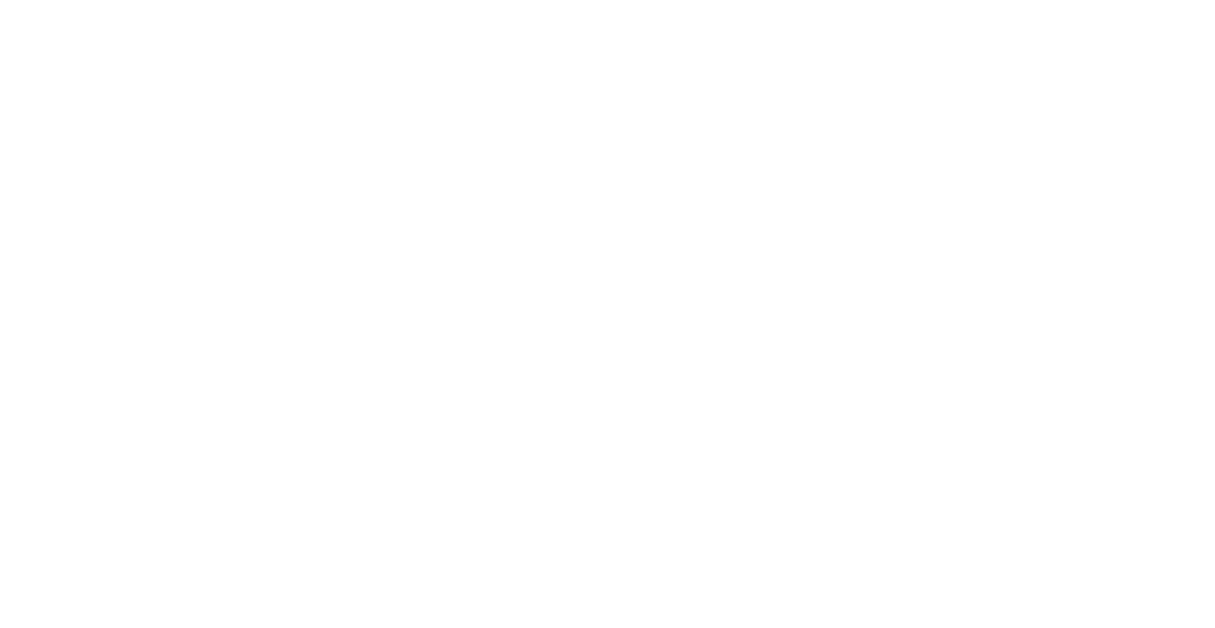 scroll, scrollTop: 0, scrollLeft: 0, axis: both 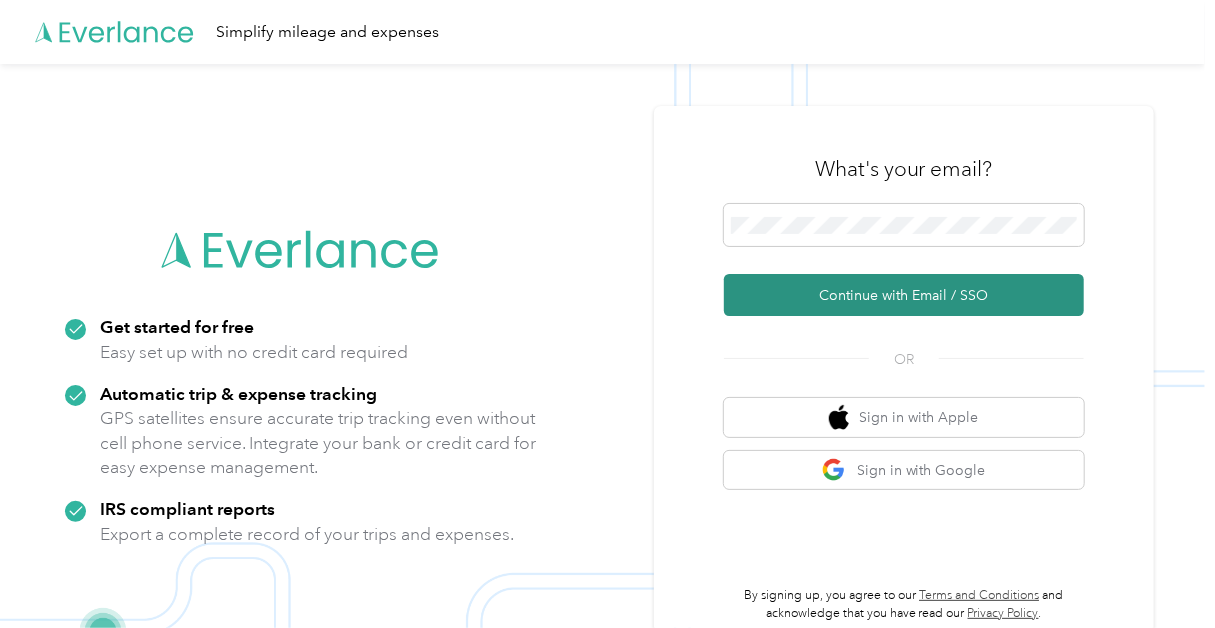click on "Continue with Email / SSO" at bounding box center [904, 295] 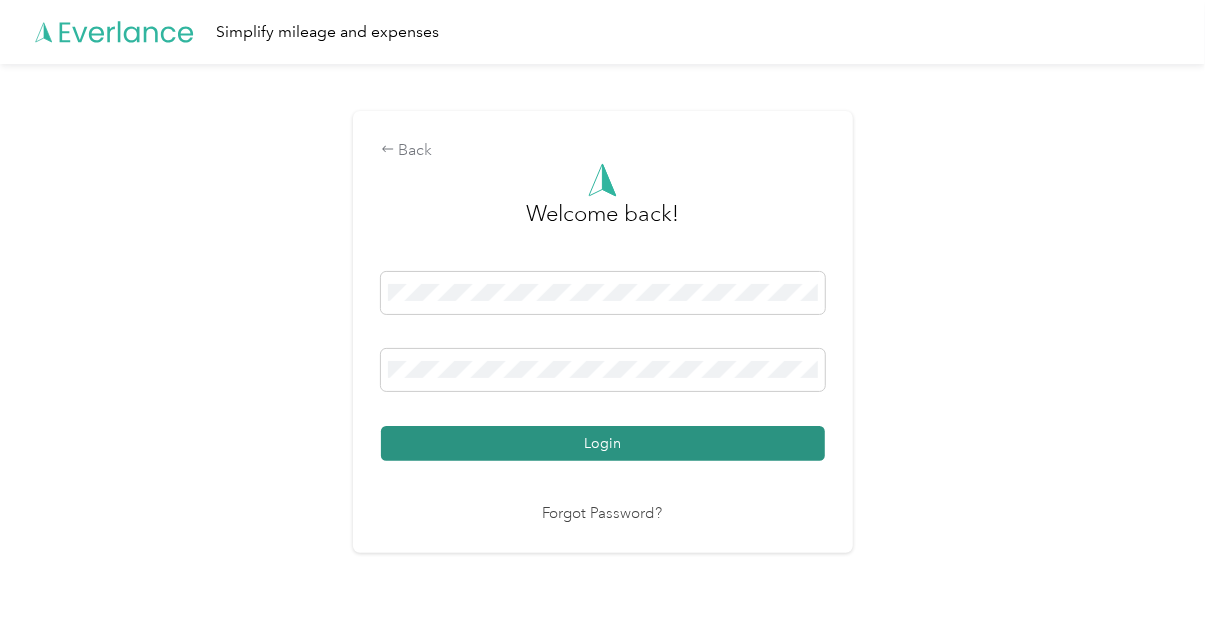 click on "Login" at bounding box center [603, 443] 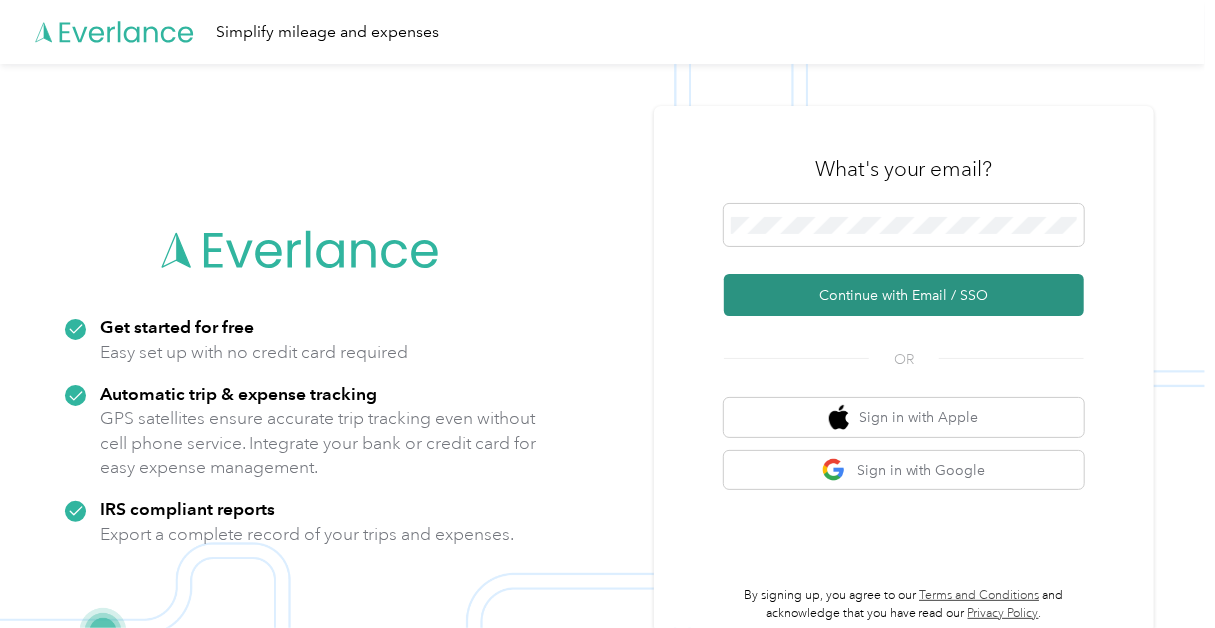 click on "Continue with Email / SSO" at bounding box center (904, 295) 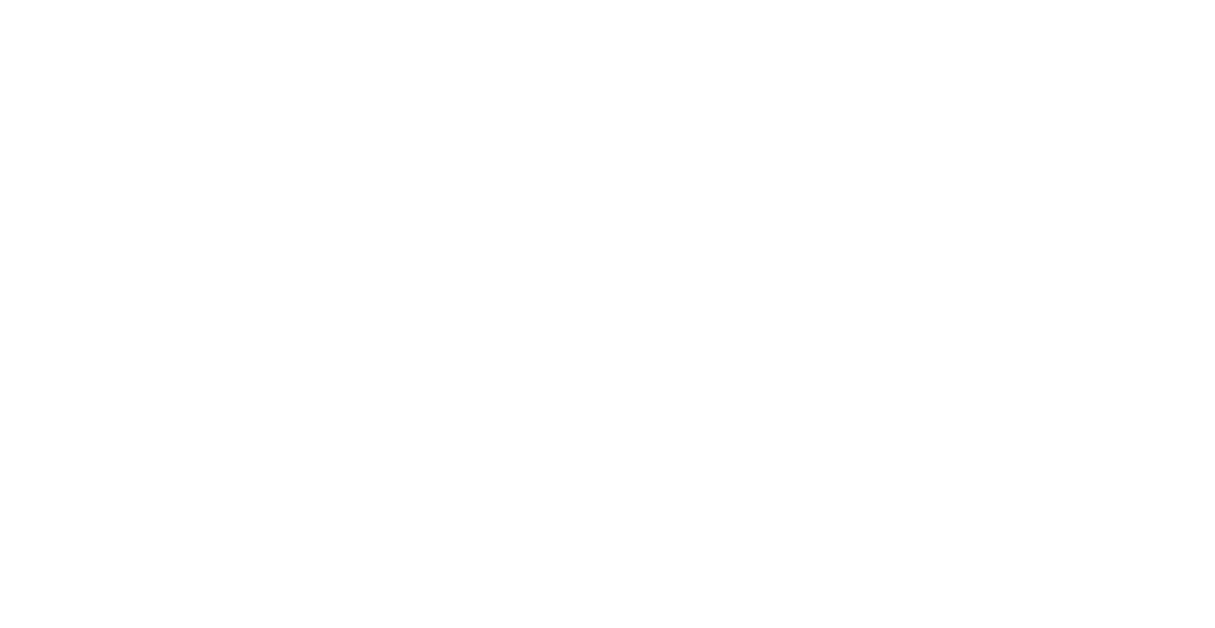 scroll, scrollTop: 0, scrollLeft: 0, axis: both 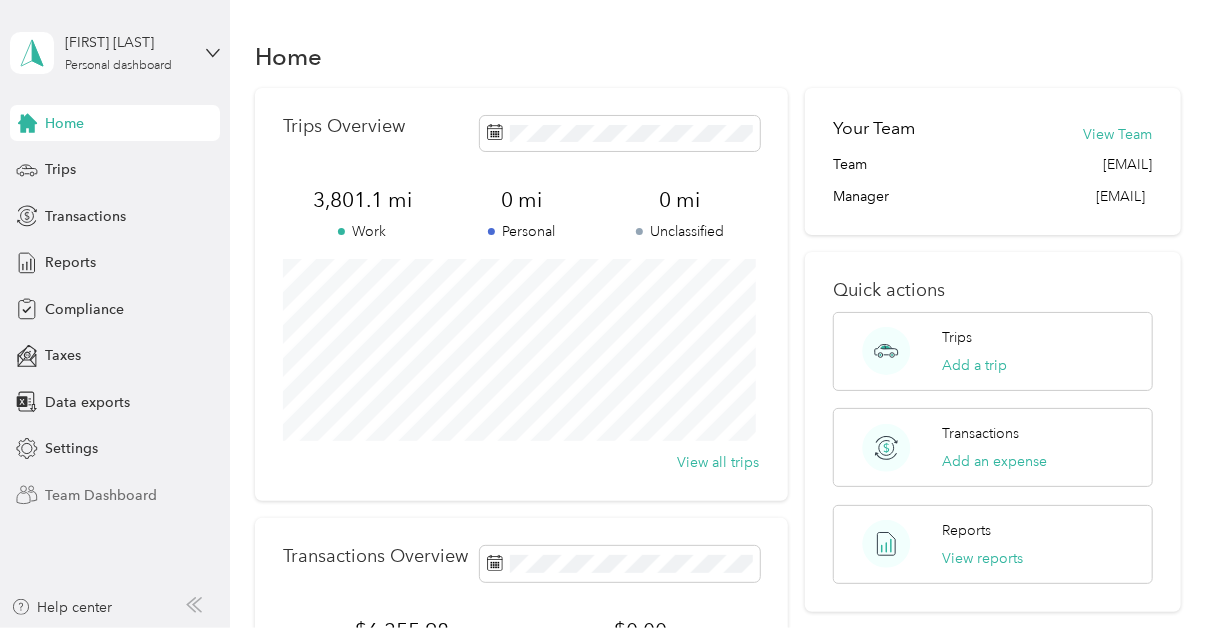 click on "Team Dashboard" at bounding box center (101, 495) 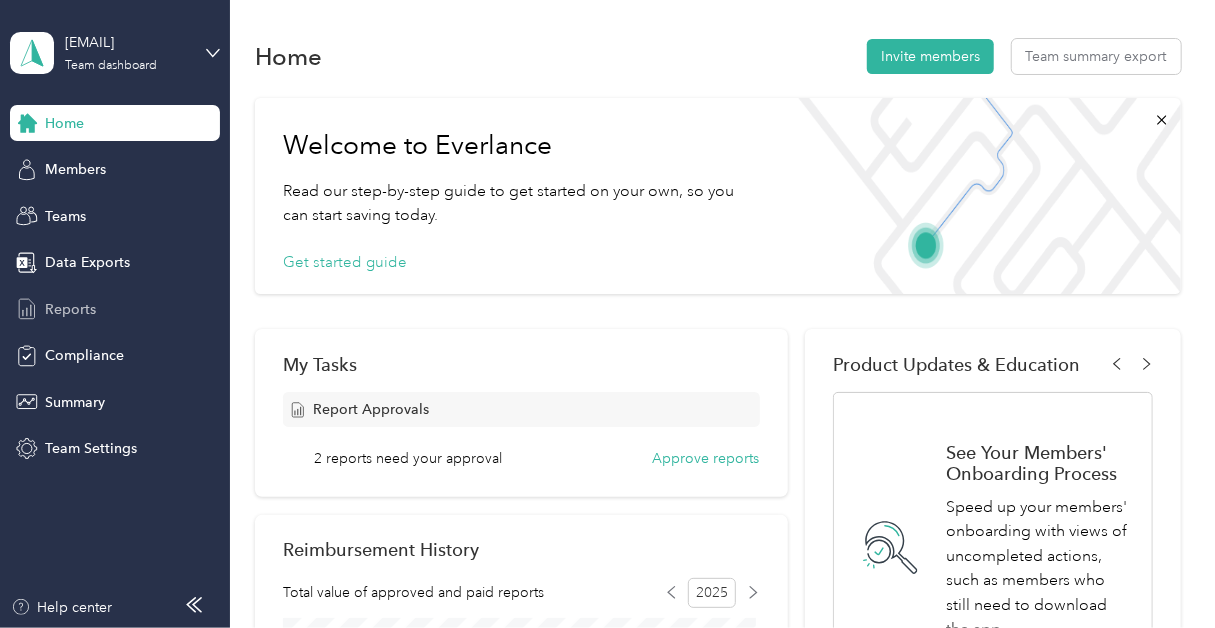 click on "Reports" at bounding box center (70, 309) 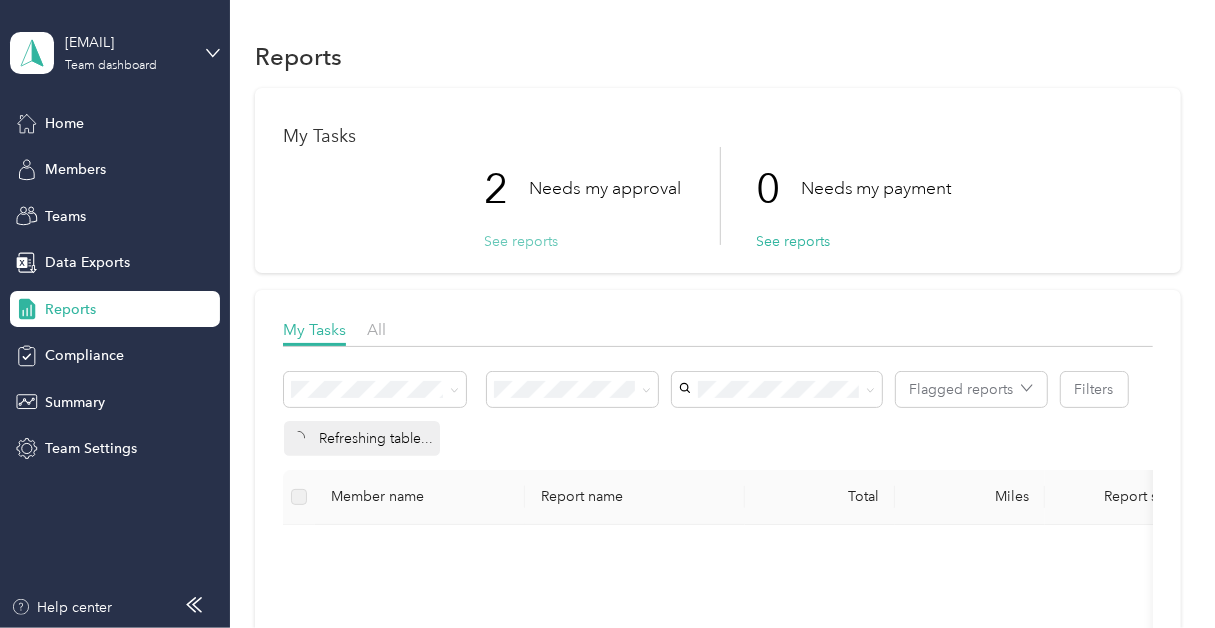 click on "See reports" at bounding box center (521, 241) 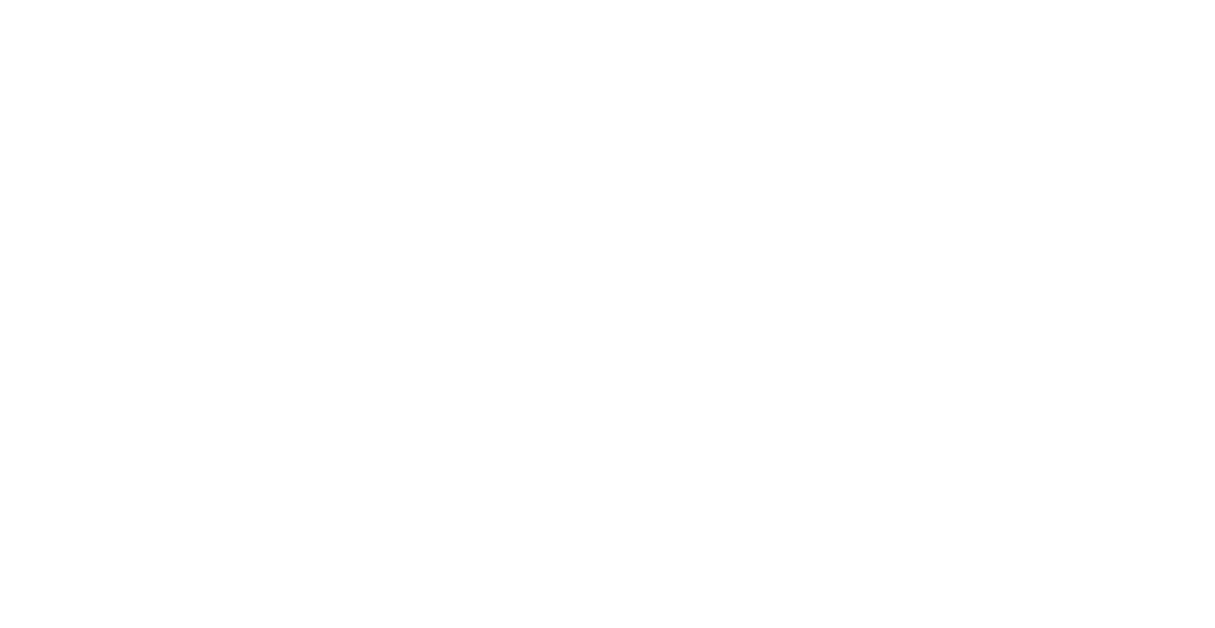 scroll, scrollTop: 0, scrollLeft: 0, axis: both 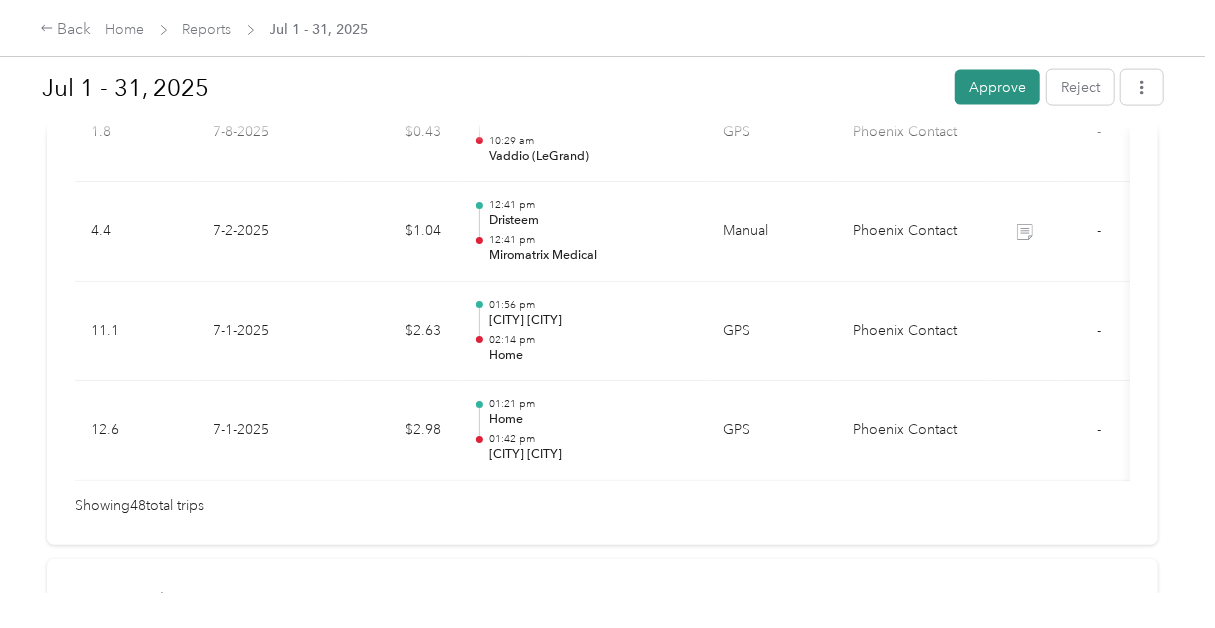 click on "Approve" at bounding box center [997, 87] 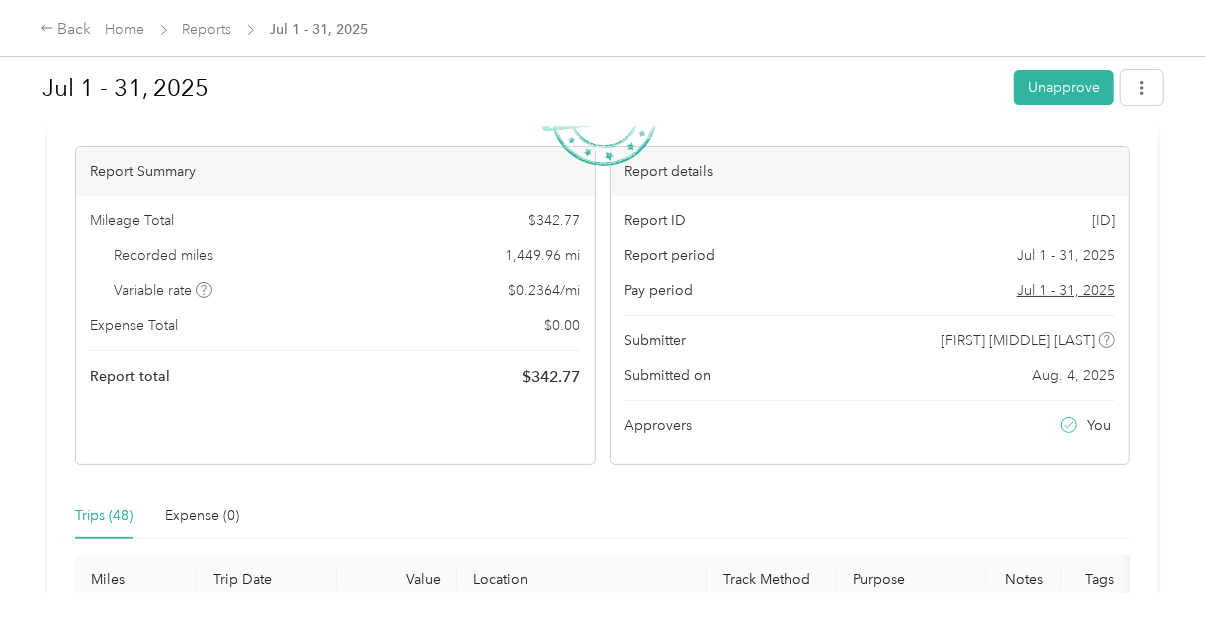 scroll, scrollTop: 0, scrollLeft: 0, axis: both 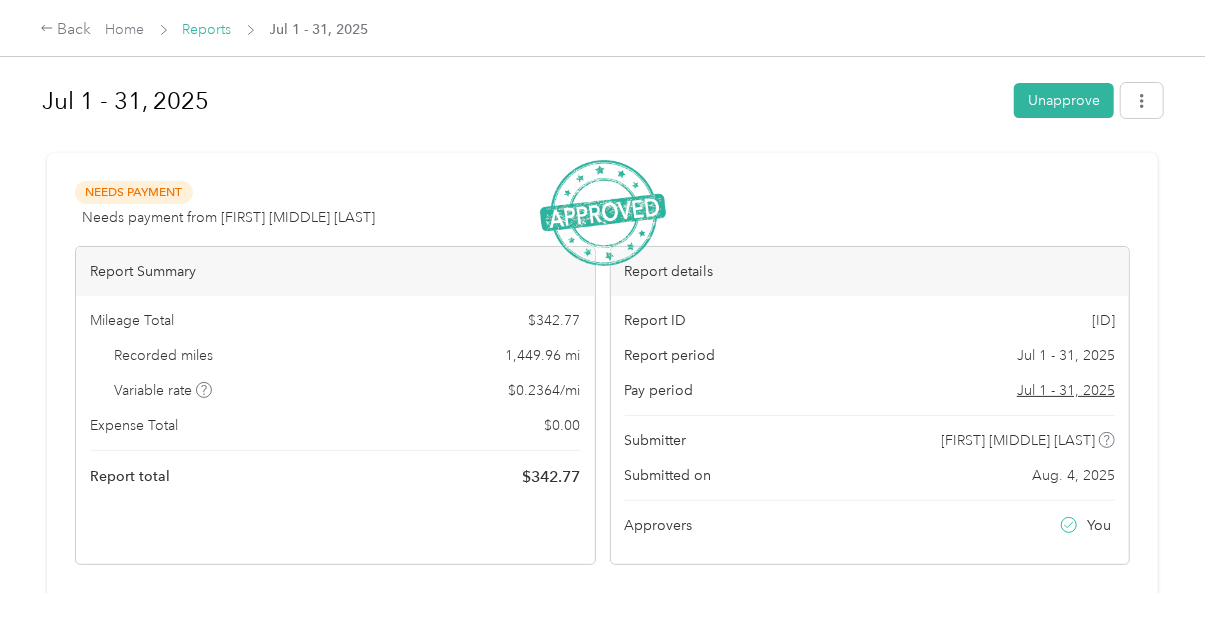 click on "Reports" at bounding box center (207, 29) 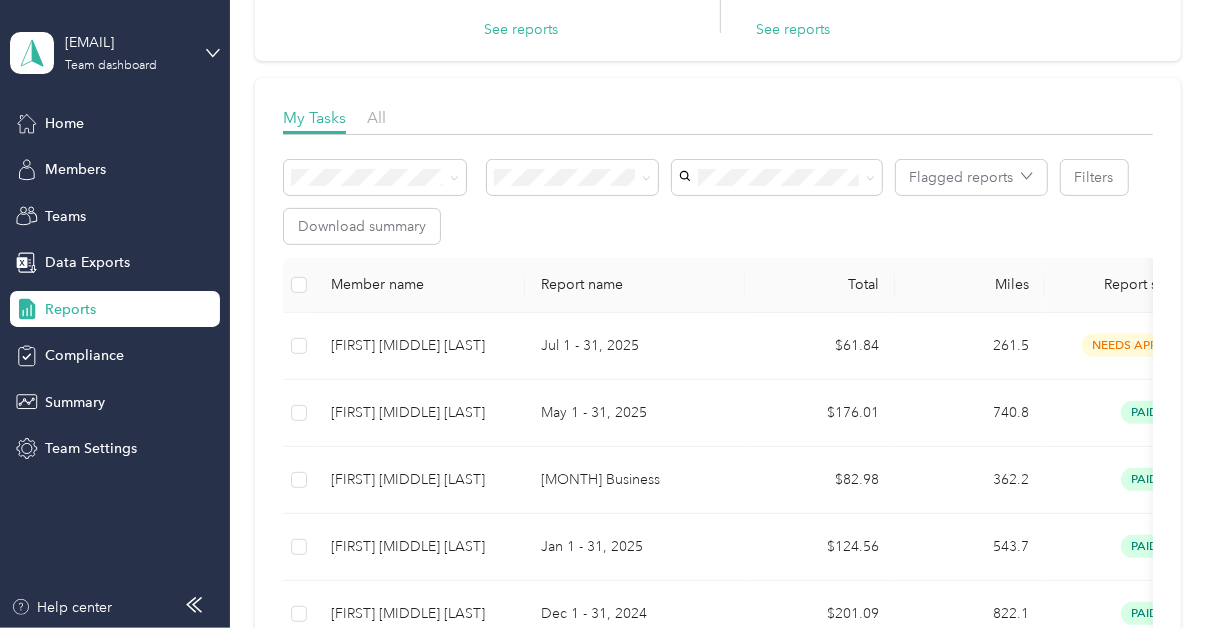 scroll, scrollTop: 300, scrollLeft: 0, axis: vertical 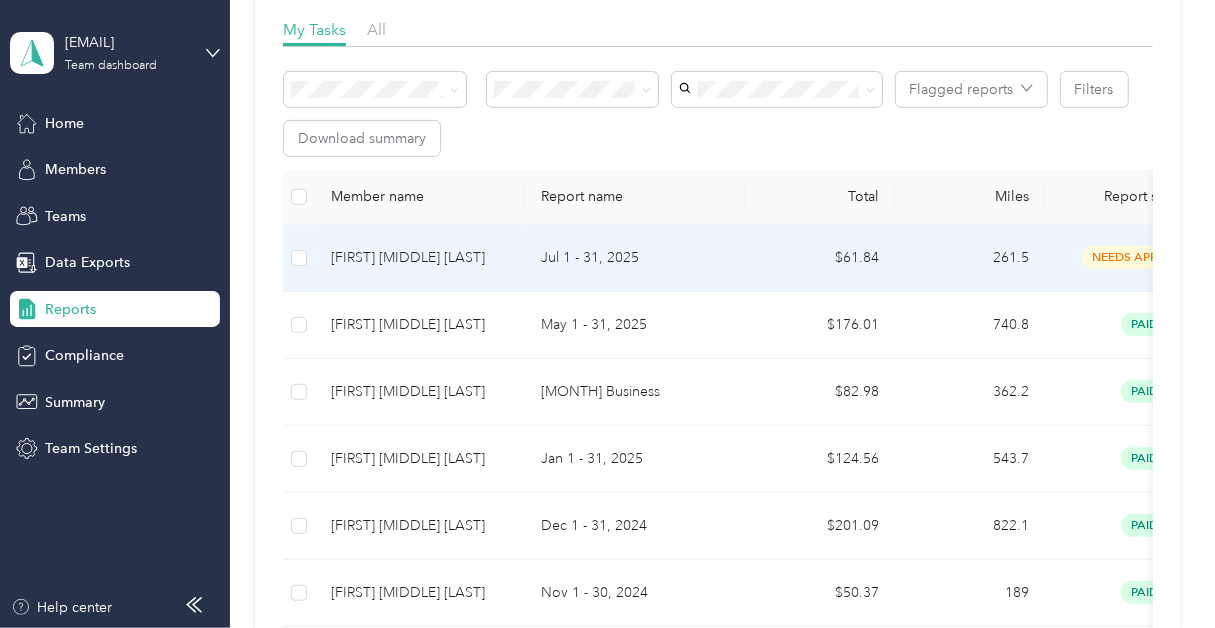 click on "[FIRST] [MIDDLE] [LAST]" at bounding box center [420, 258] 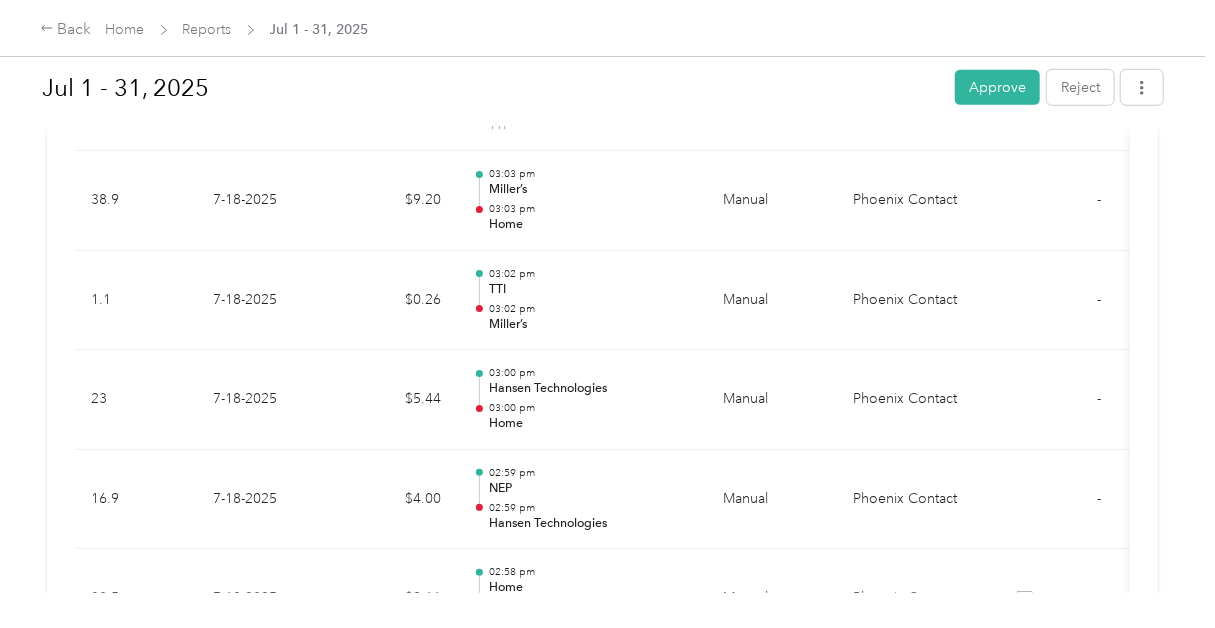 scroll, scrollTop: 700, scrollLeft: 0, axis: vertical 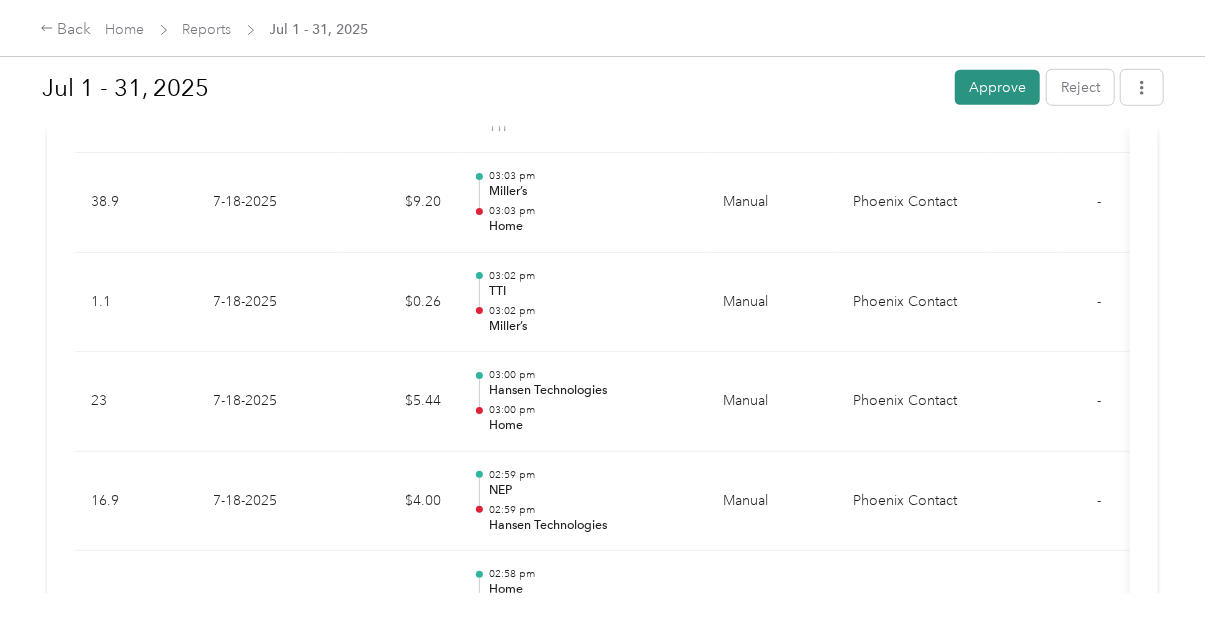 click on "Approve" at bounding box center [997, 87] 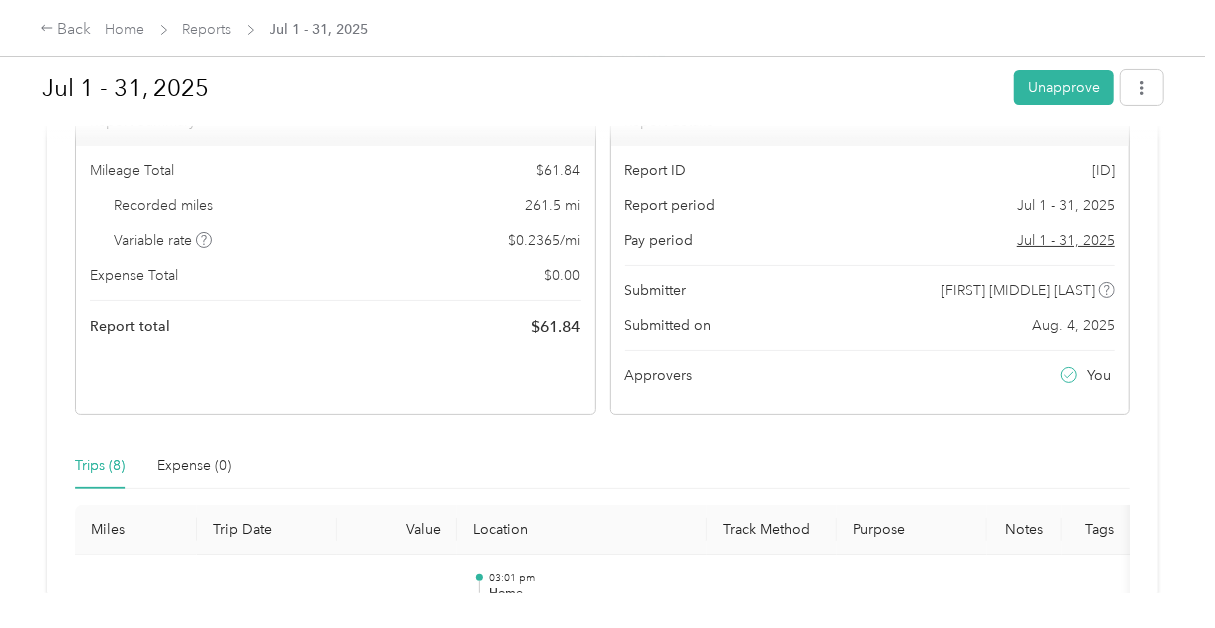 scroll, scrollTop: 0, scrollLeft: 0, axis: both 